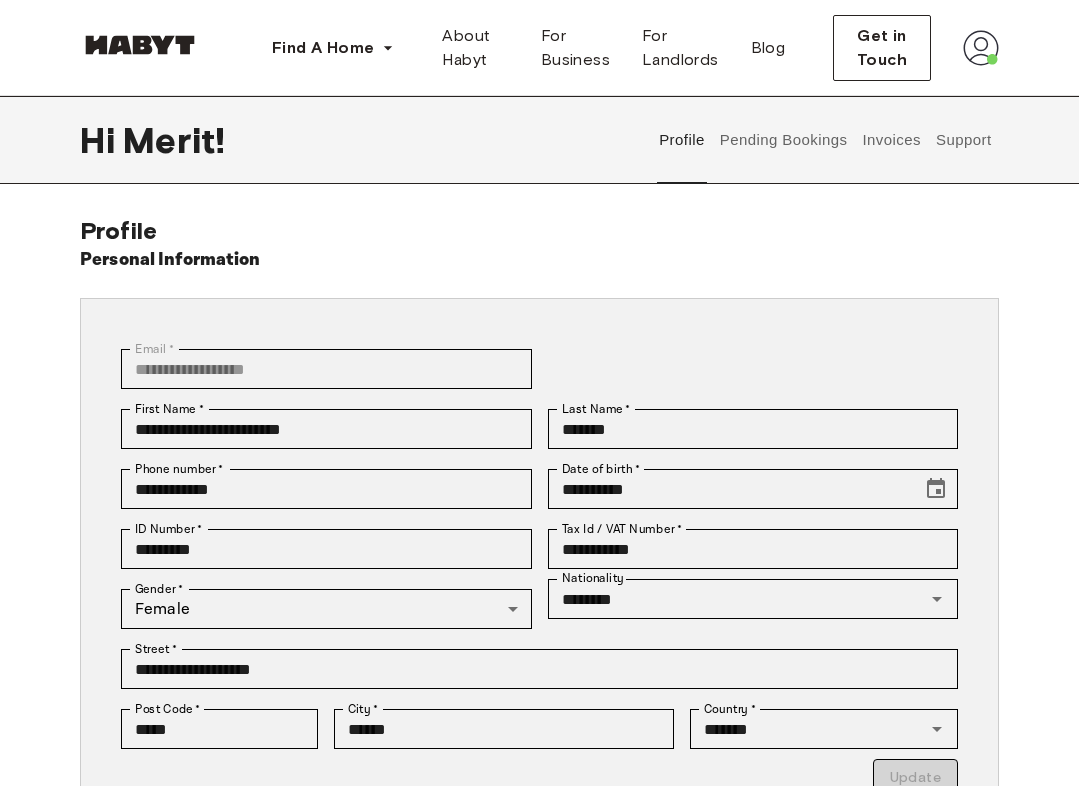 scroll, scrollTop: 0, scrollLeft: 0, axis: both 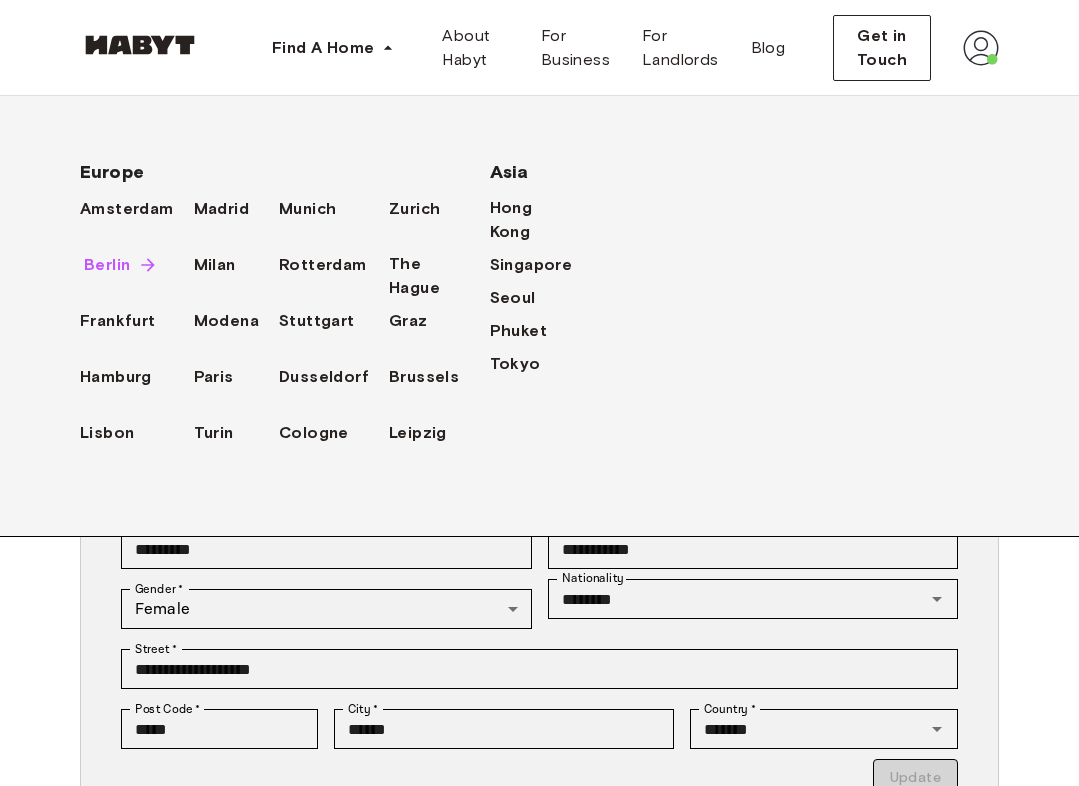 click on "Berlin" at bounding box center (107, 265) 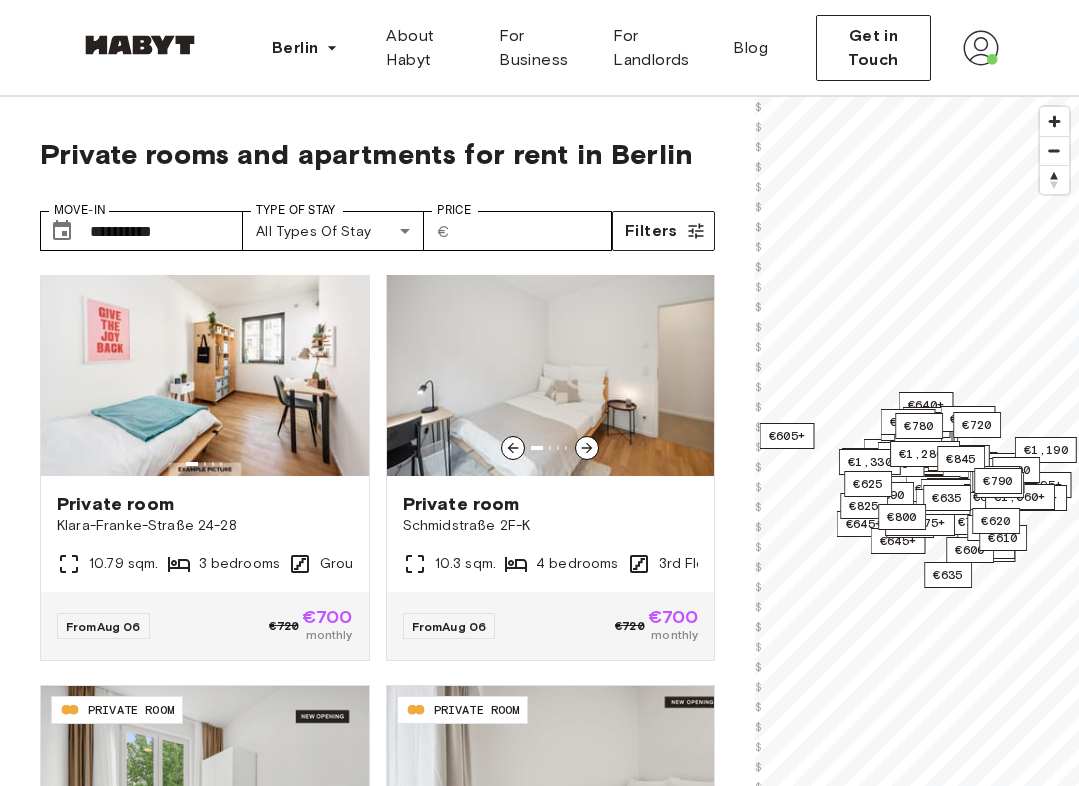 scroll, scrollTop: 1842, scrollLeft: 0, axis: vertical 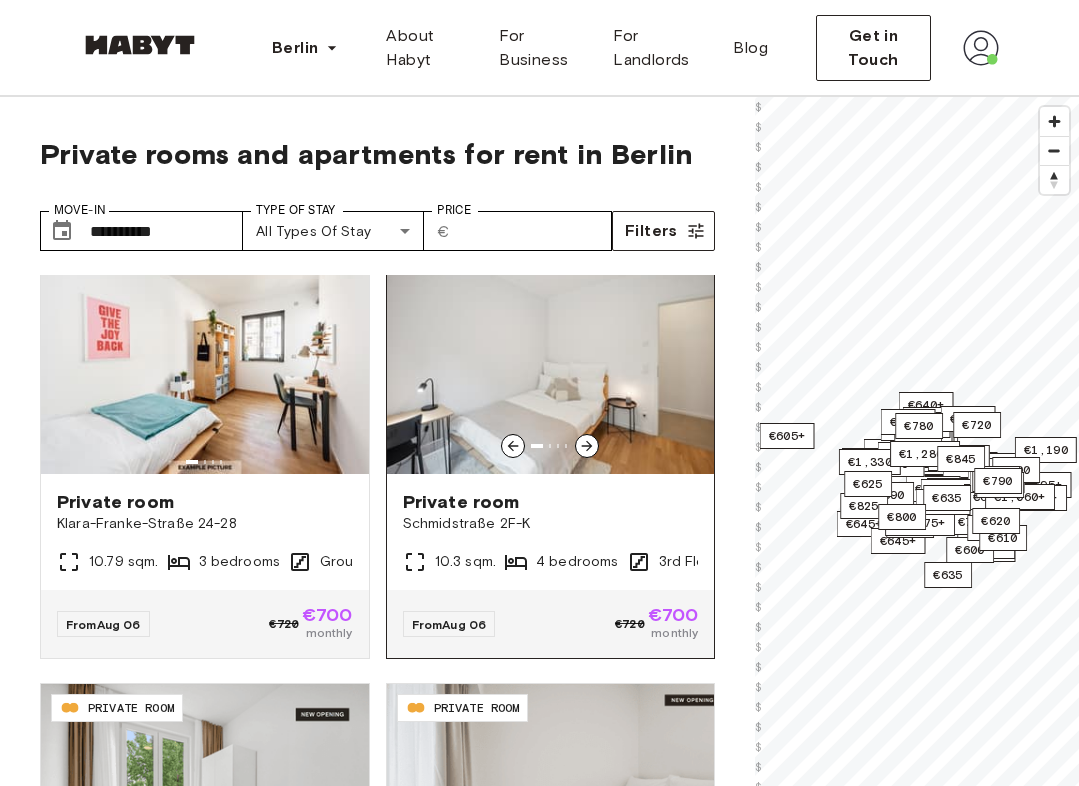 click 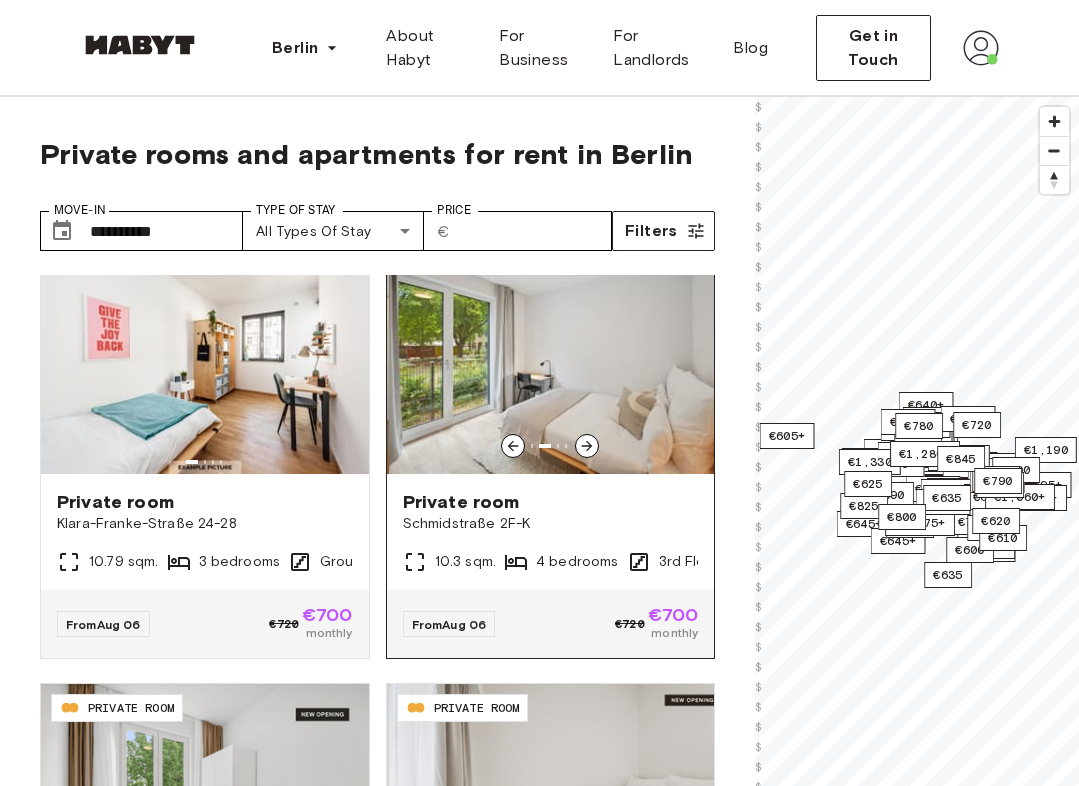 click 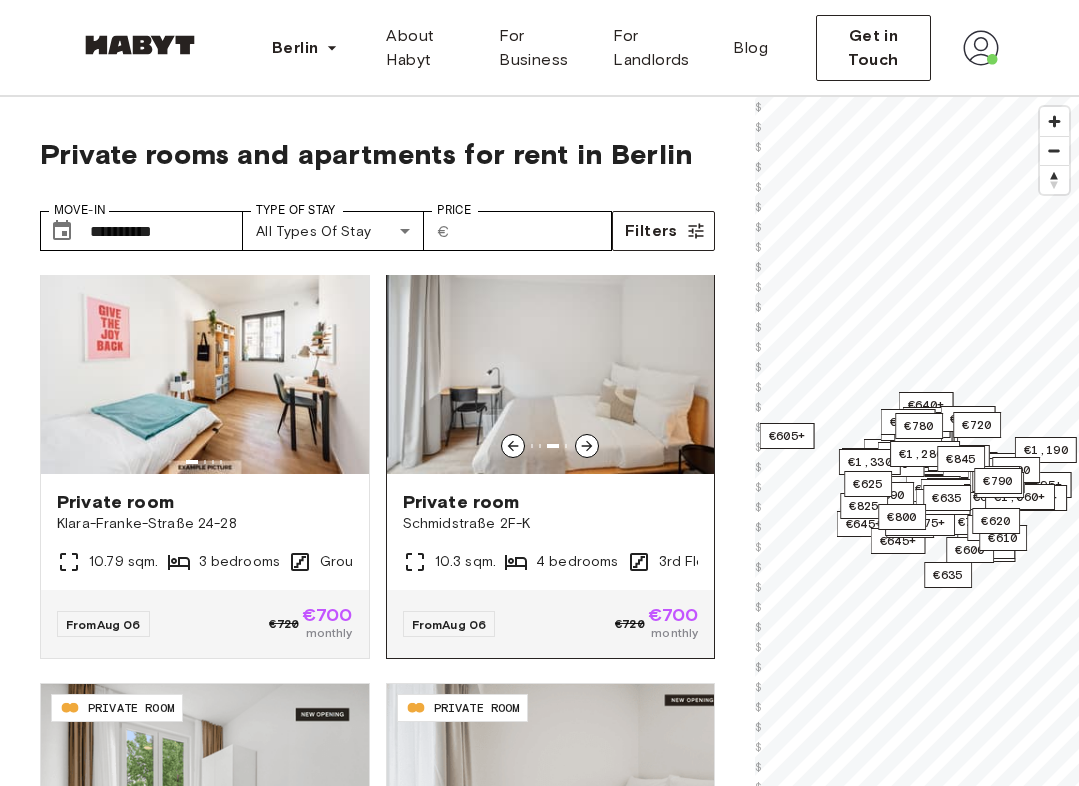 click 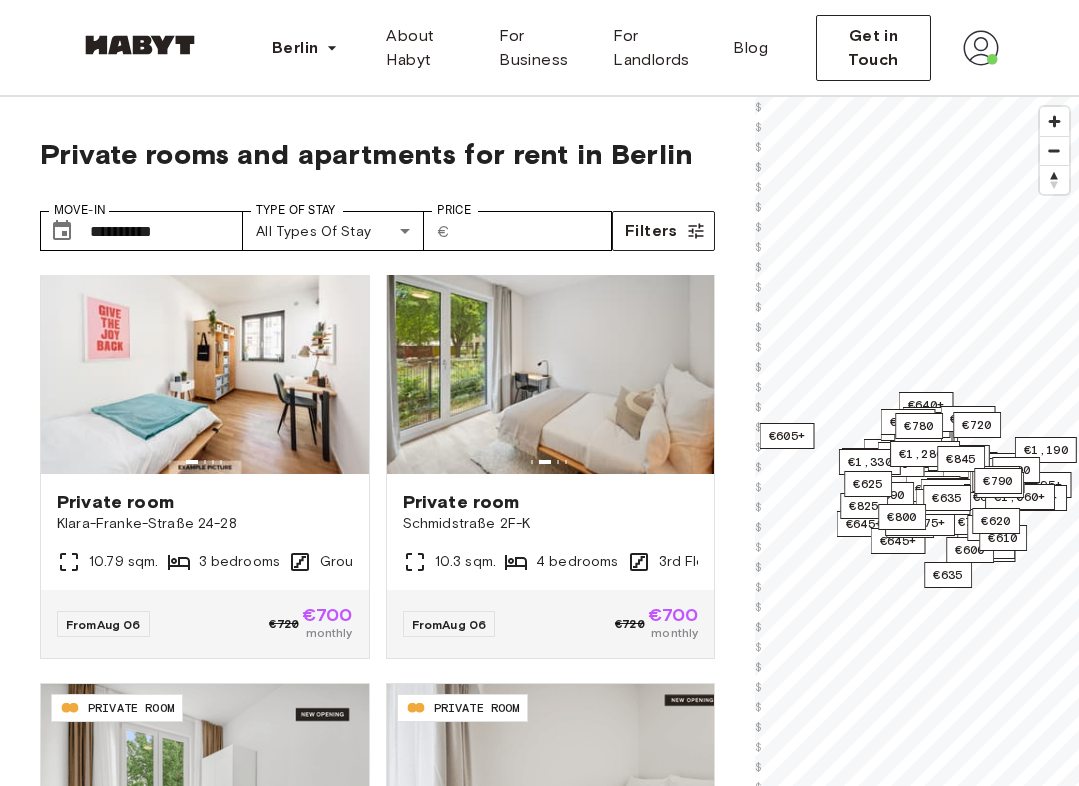 click on "**********" at bounding box center [377, 223] 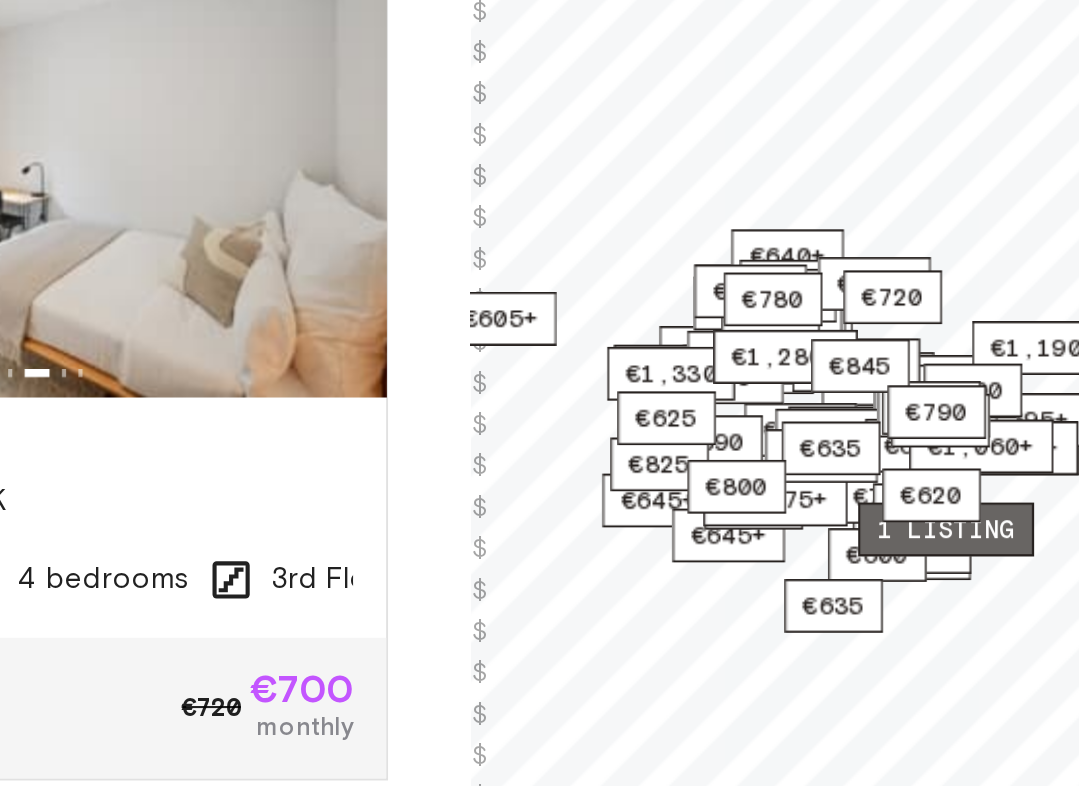 drag, startPoint x: 1019, startPoint y: 542, endPoint x: 917, endPoint y: 536, distance: 102.176315 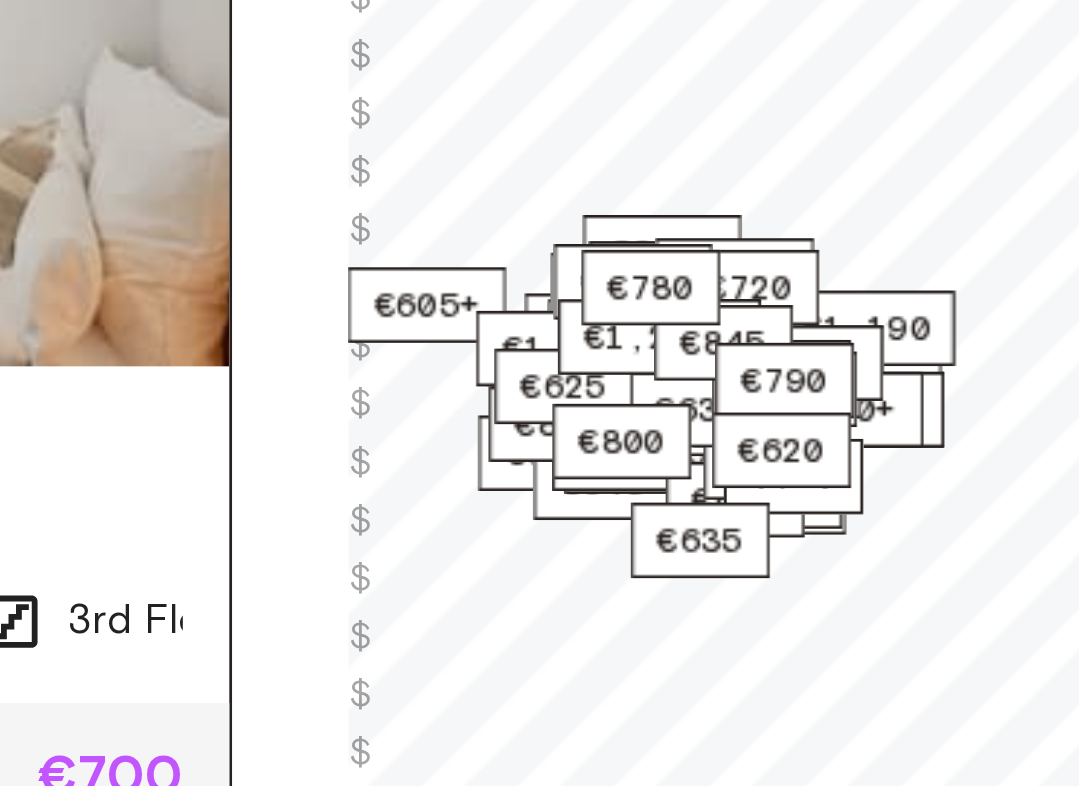 click on "Private room" at bounding box center (551, 502) 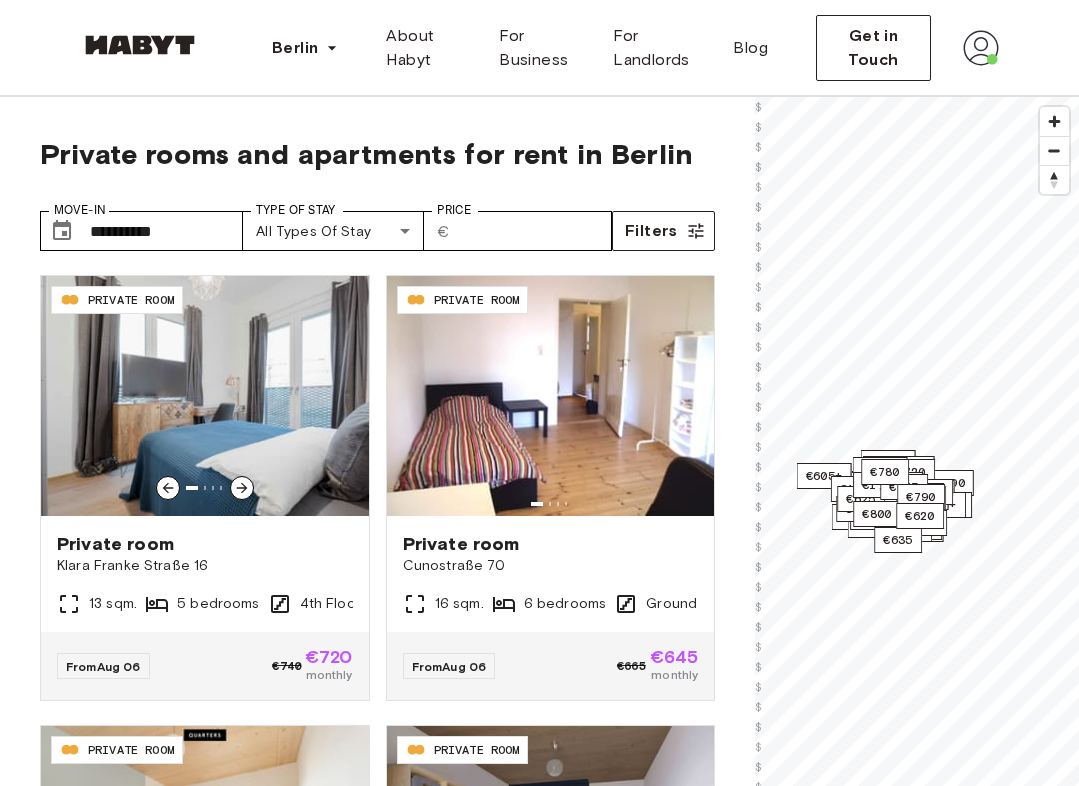 scroll, scrollTop: 530, scrollLeft: 0, axis: vertical 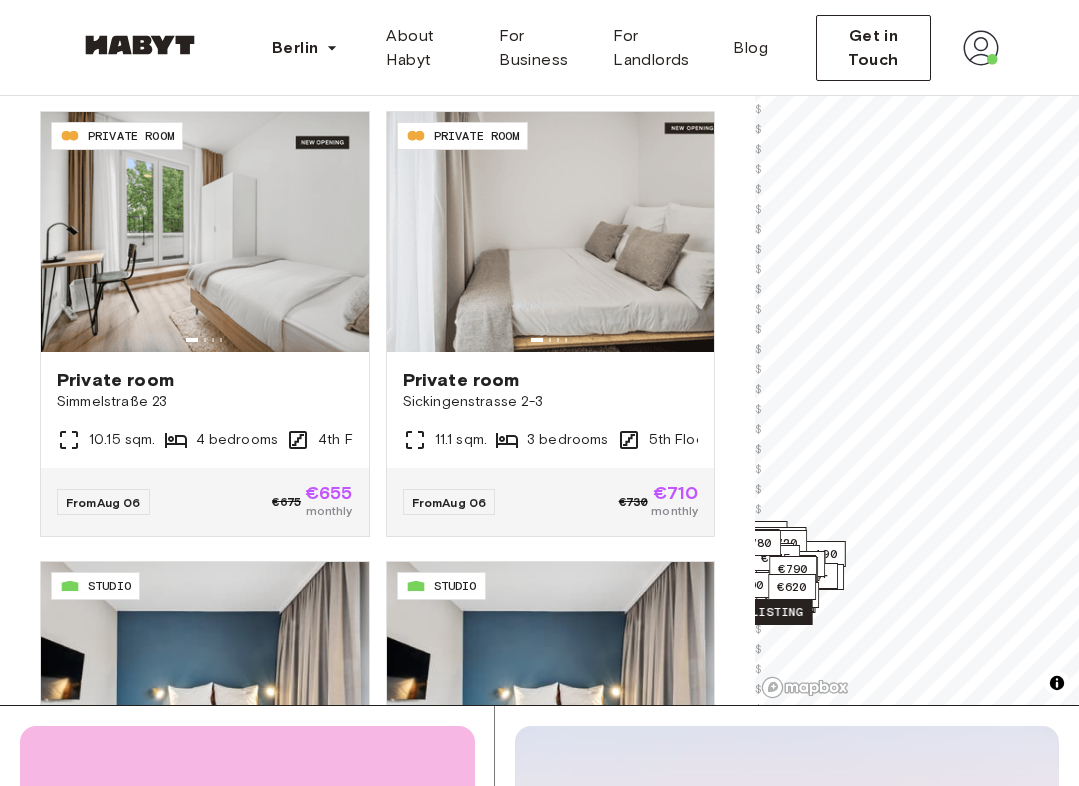 drag, startPoint x: 913, startPoint y: 358, endPoint x: 790, endPoint y: 618, distance: 287.6265 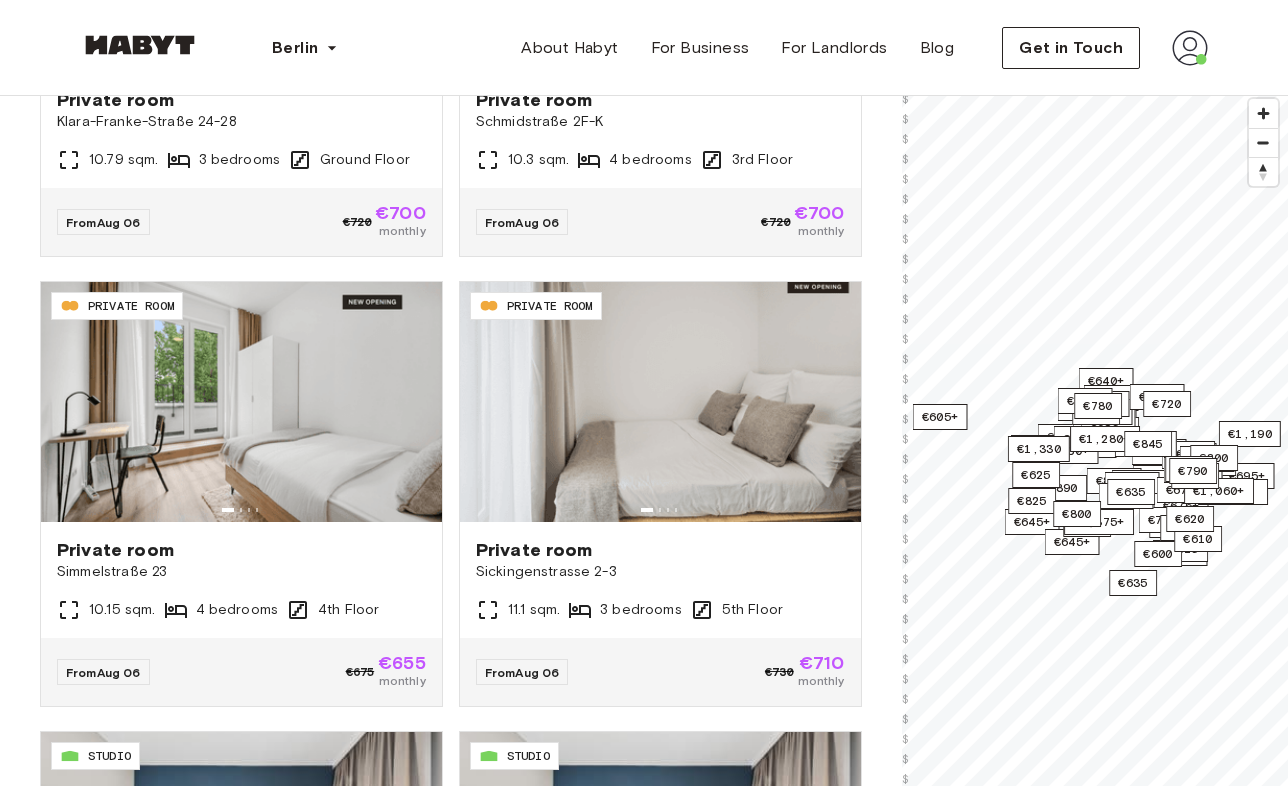 scroll, scrollTop: 0, scrollLeft: 0, axis: both 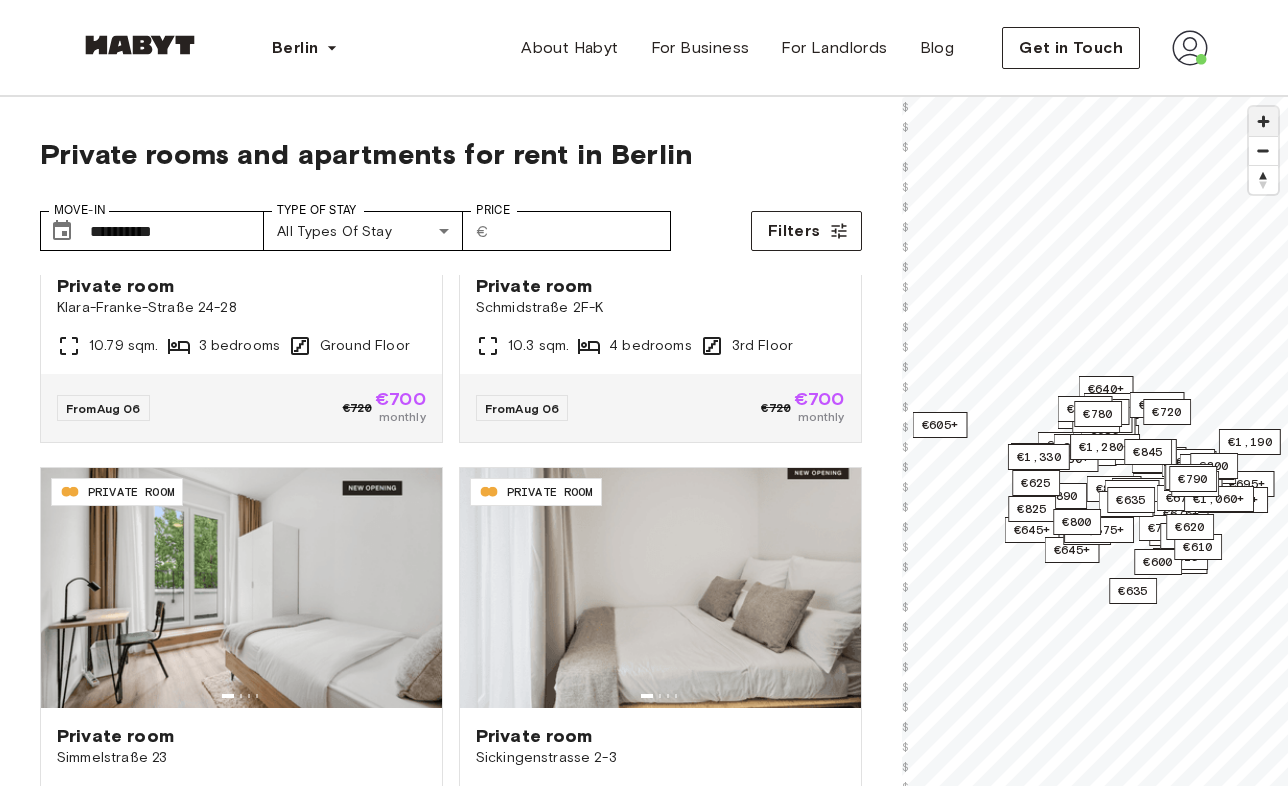 click at bounding box center [1263, 121] 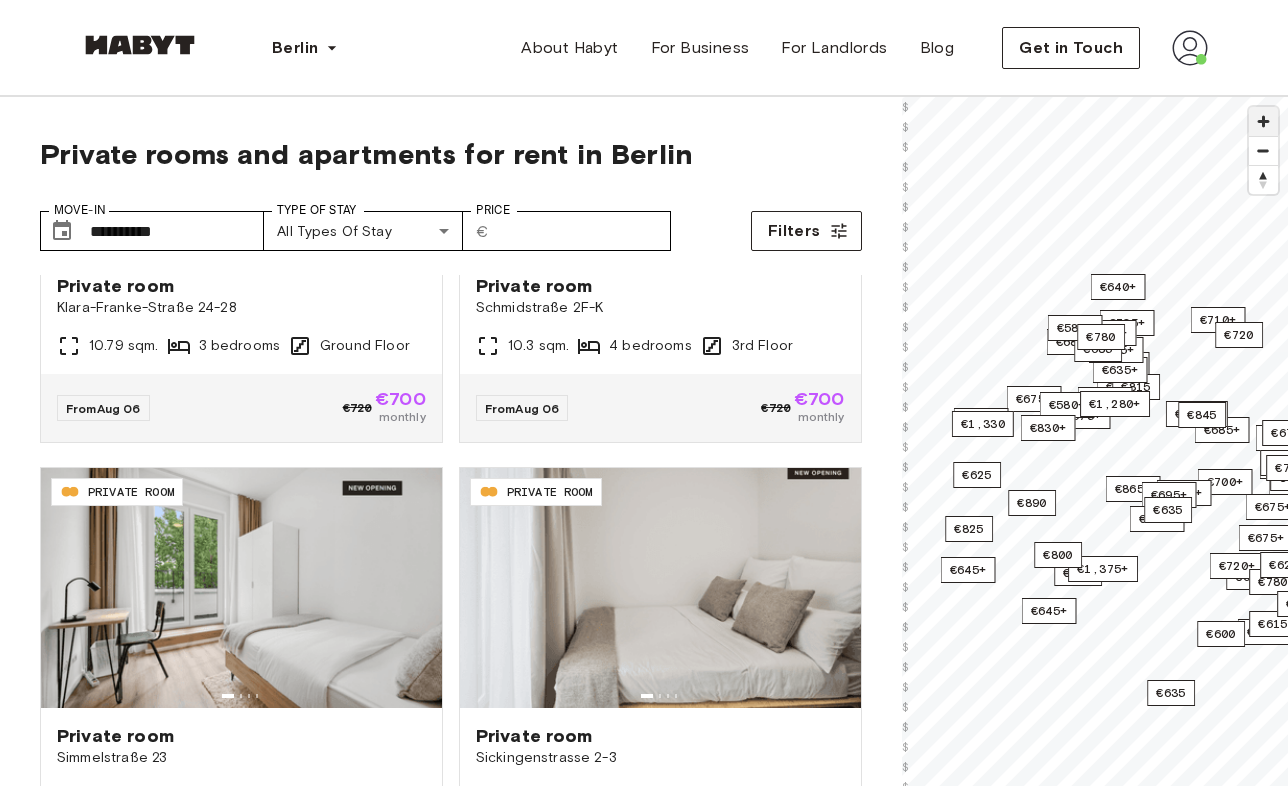 click at bounding box center [1263, 121] 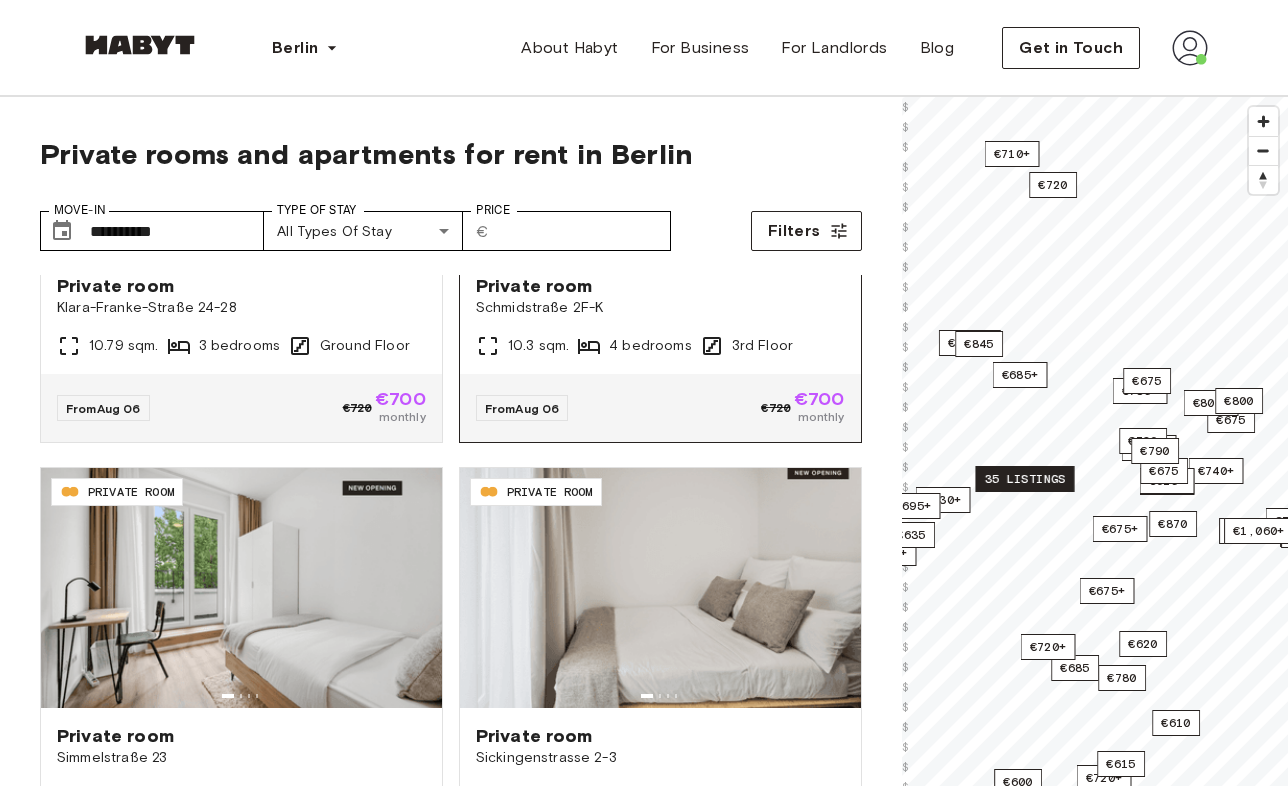 drag, startPoint x: 1156, startPoint y: 330, endPoint x: 828, endPoint y: 335, distance: 328.03812 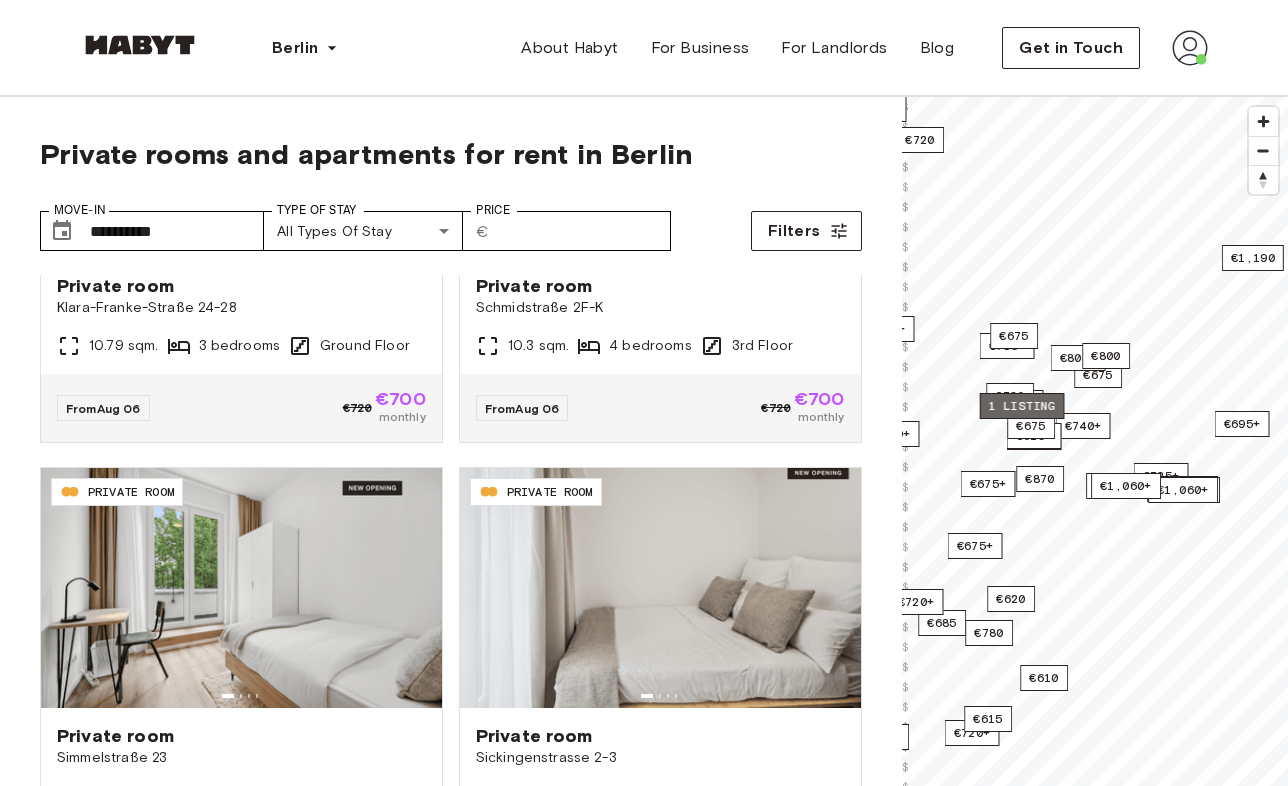 click on "1 listing" at bounding box center (1021, 406) 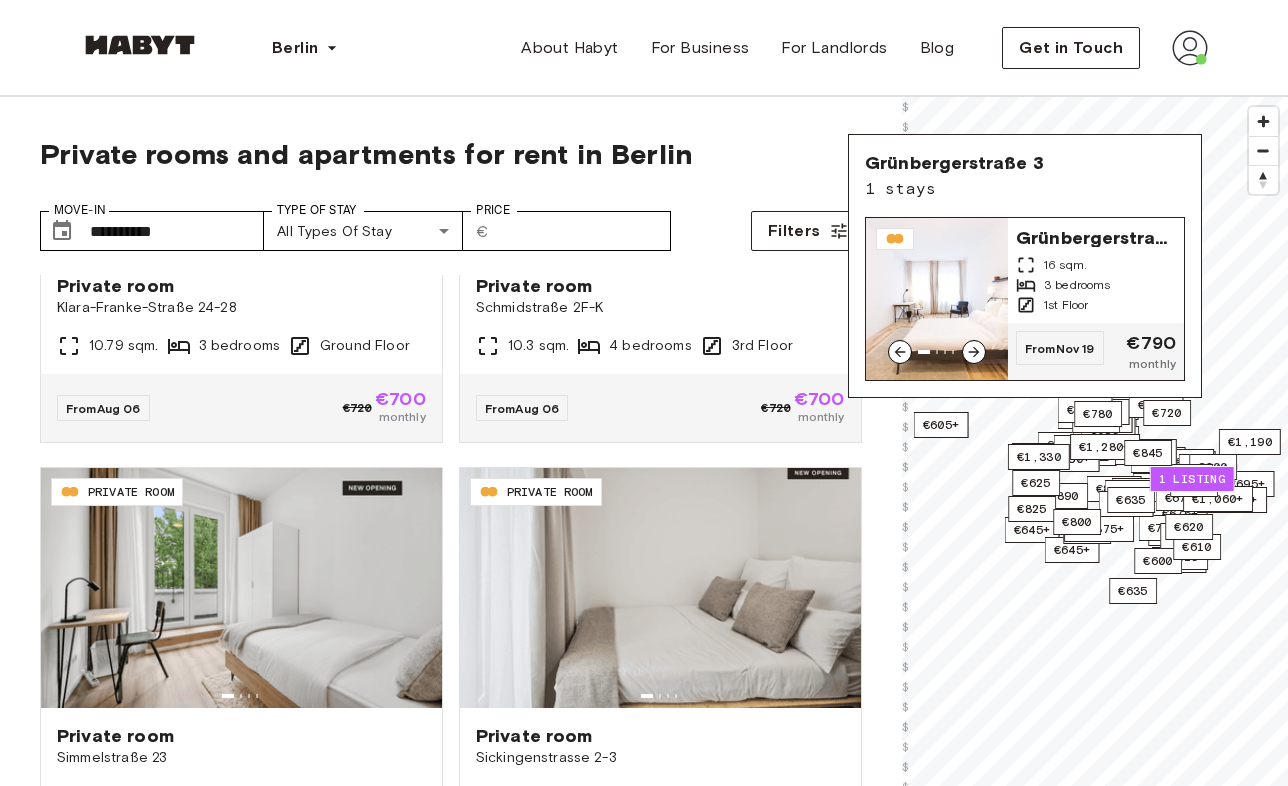 click on "Grünbergerstraße 3" at bounding box center (1096, 236) 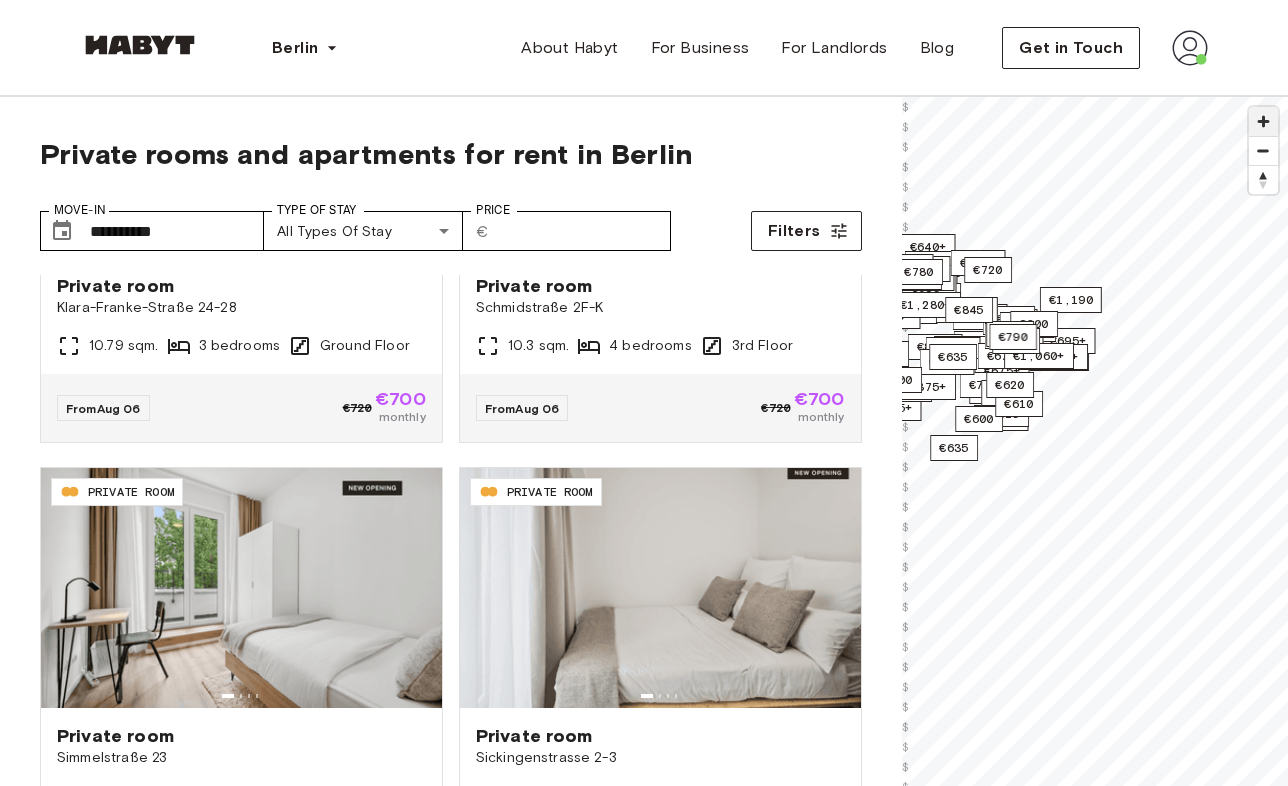 click at bounding box center (1263, 121) 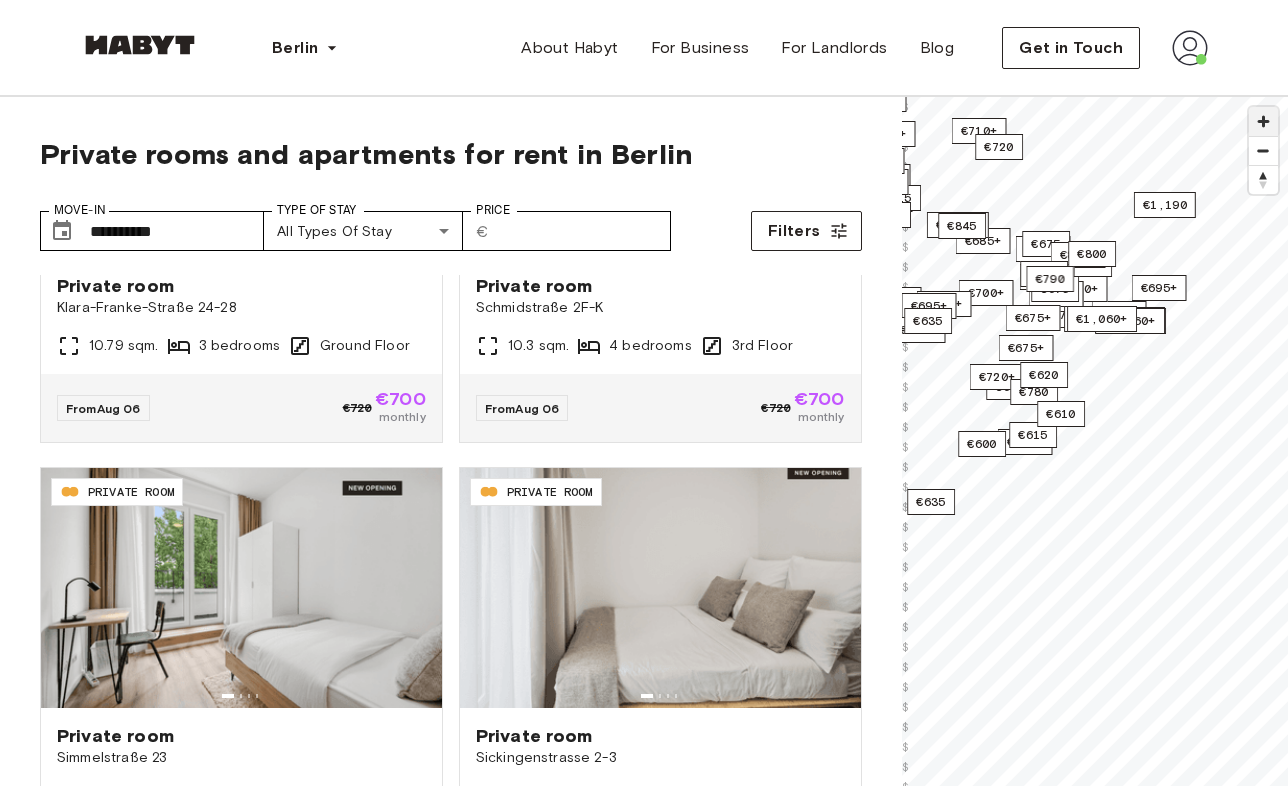 click at bounding box center [1263, 121] 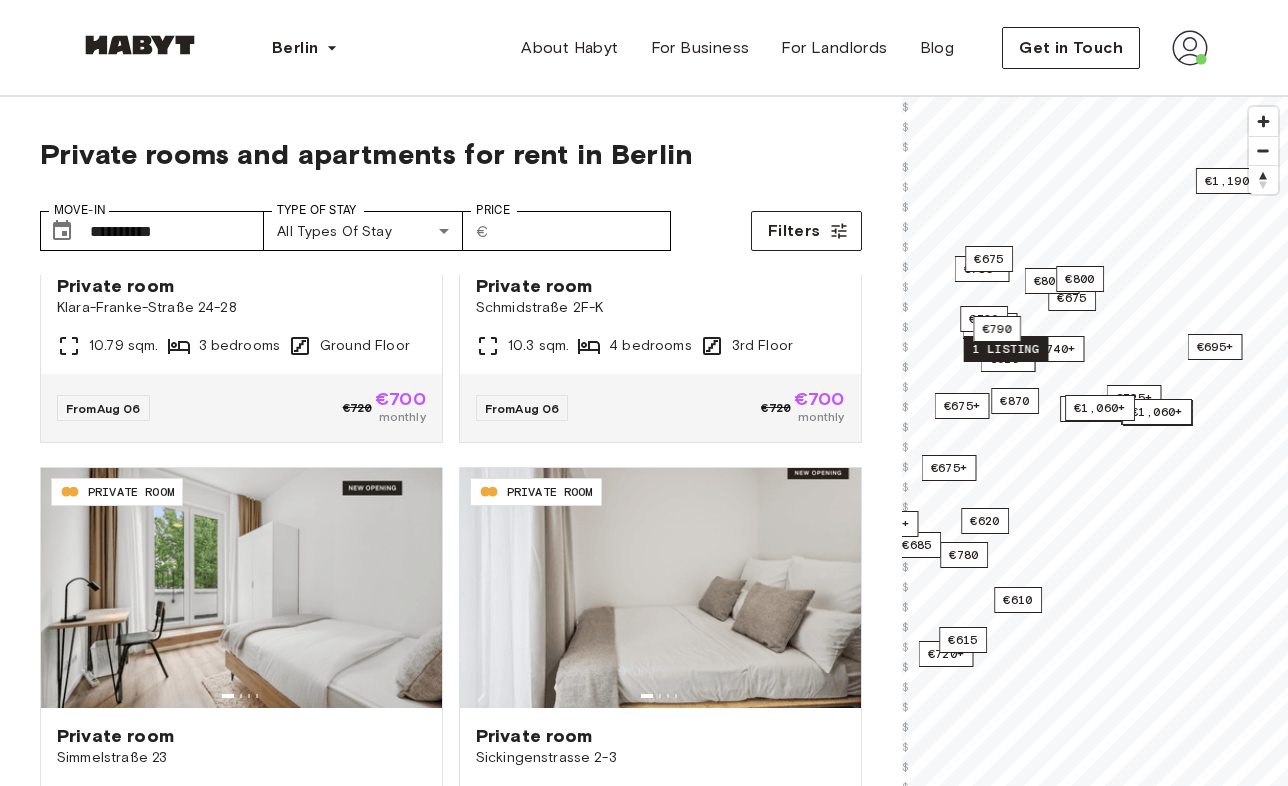 click on "1 listing" at bounding box center (1005, 349) 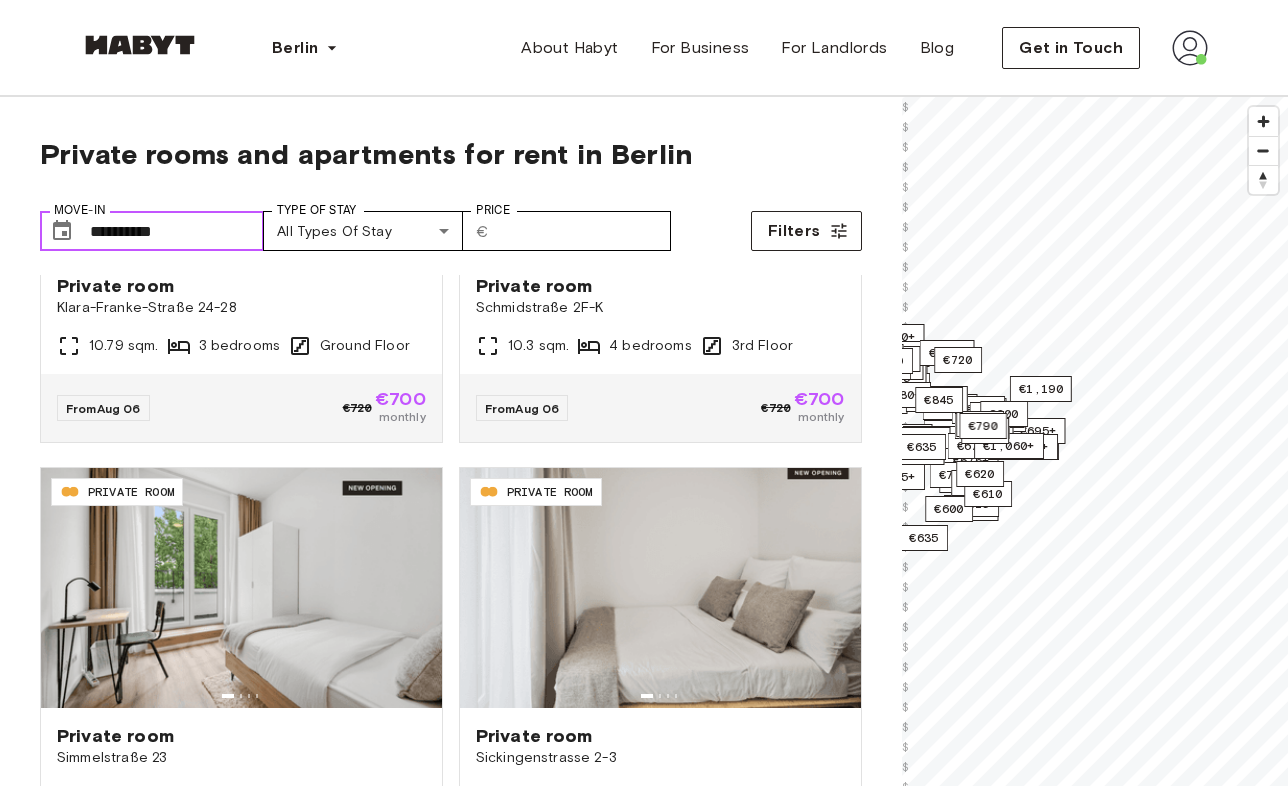 click on "**********" at bounding box center [177, 231] 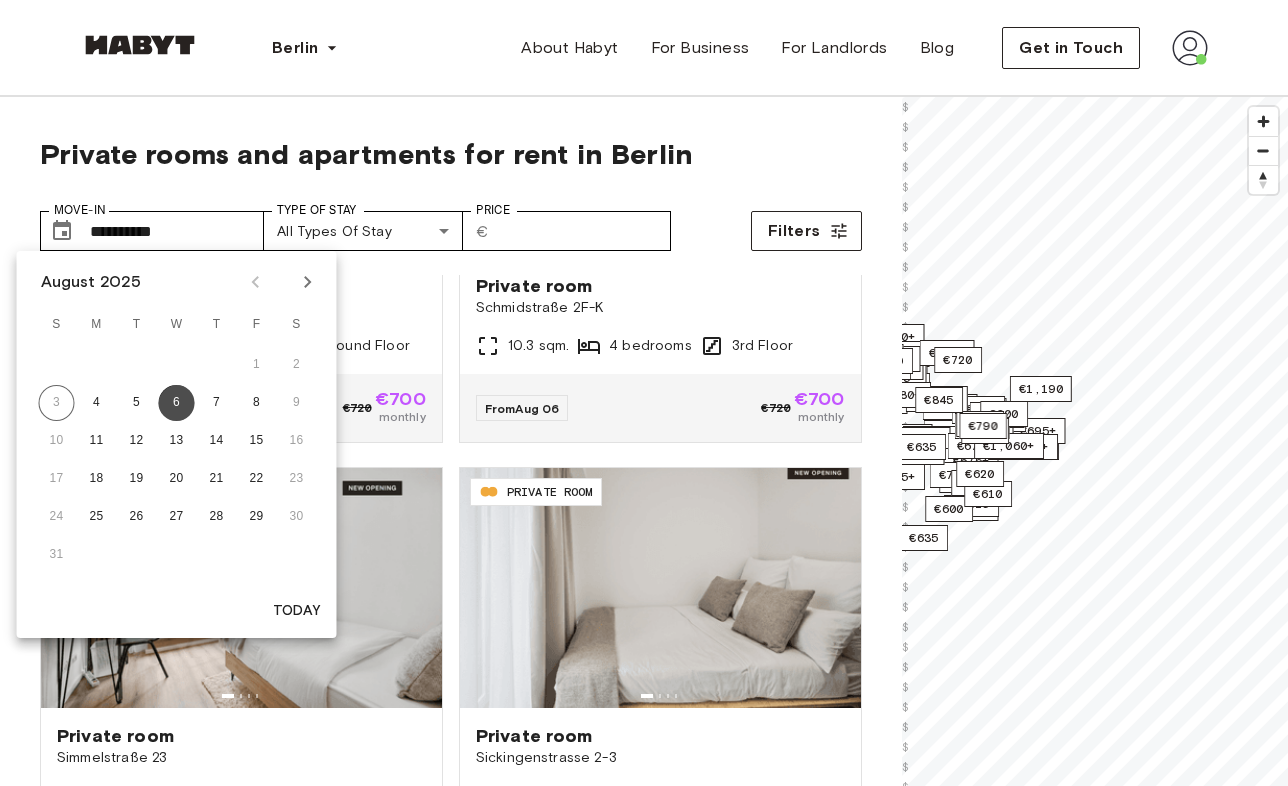click on "6" at bounding box center [177, 403] 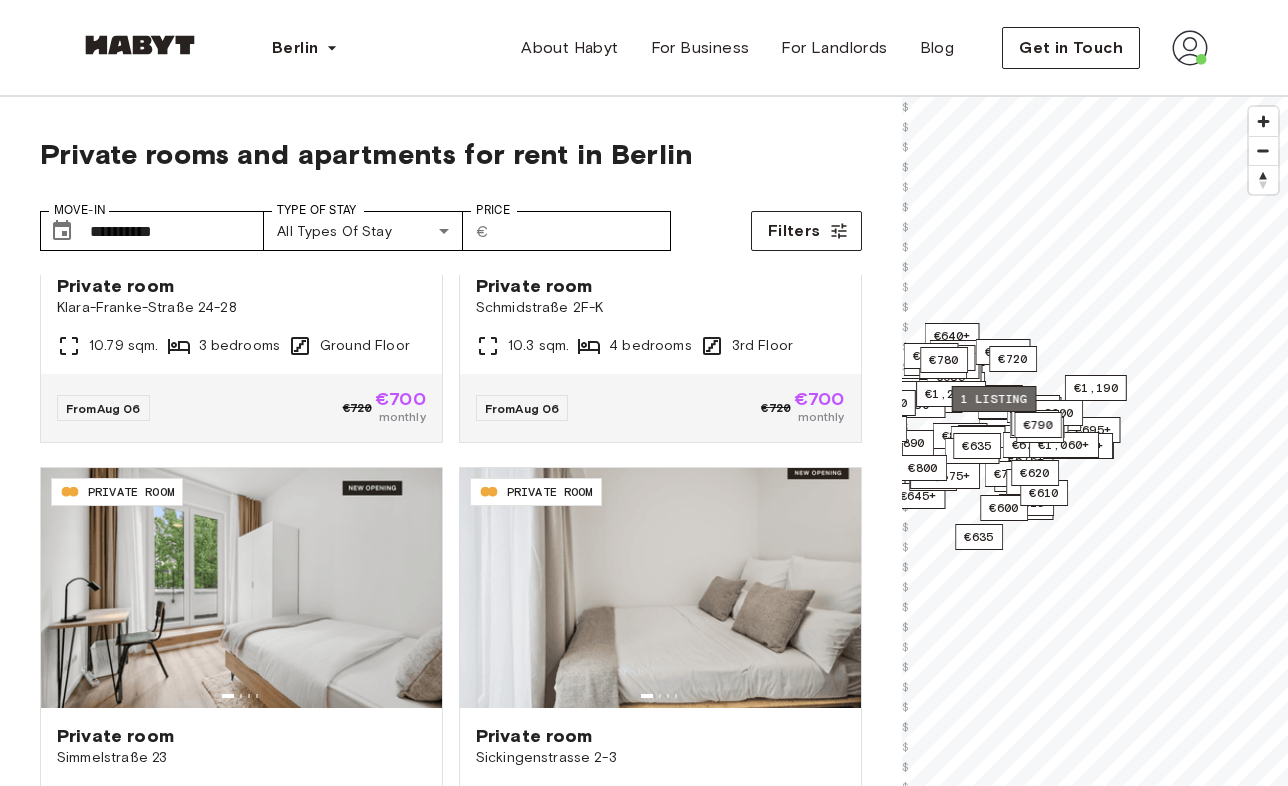 click on "1 listing" at bounding box center (993, 399) 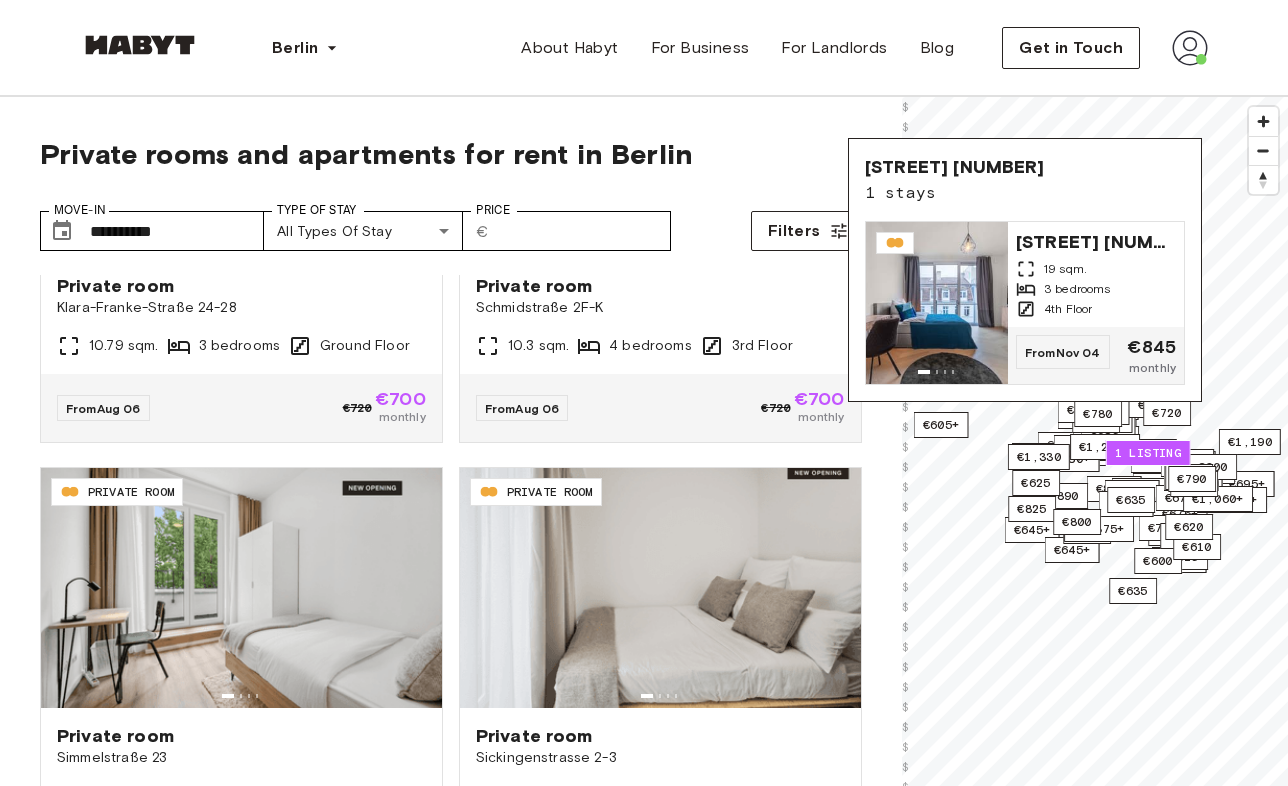 click on "Private rooms and apartments for rent in Berlin" at bounding box center (451, 154) 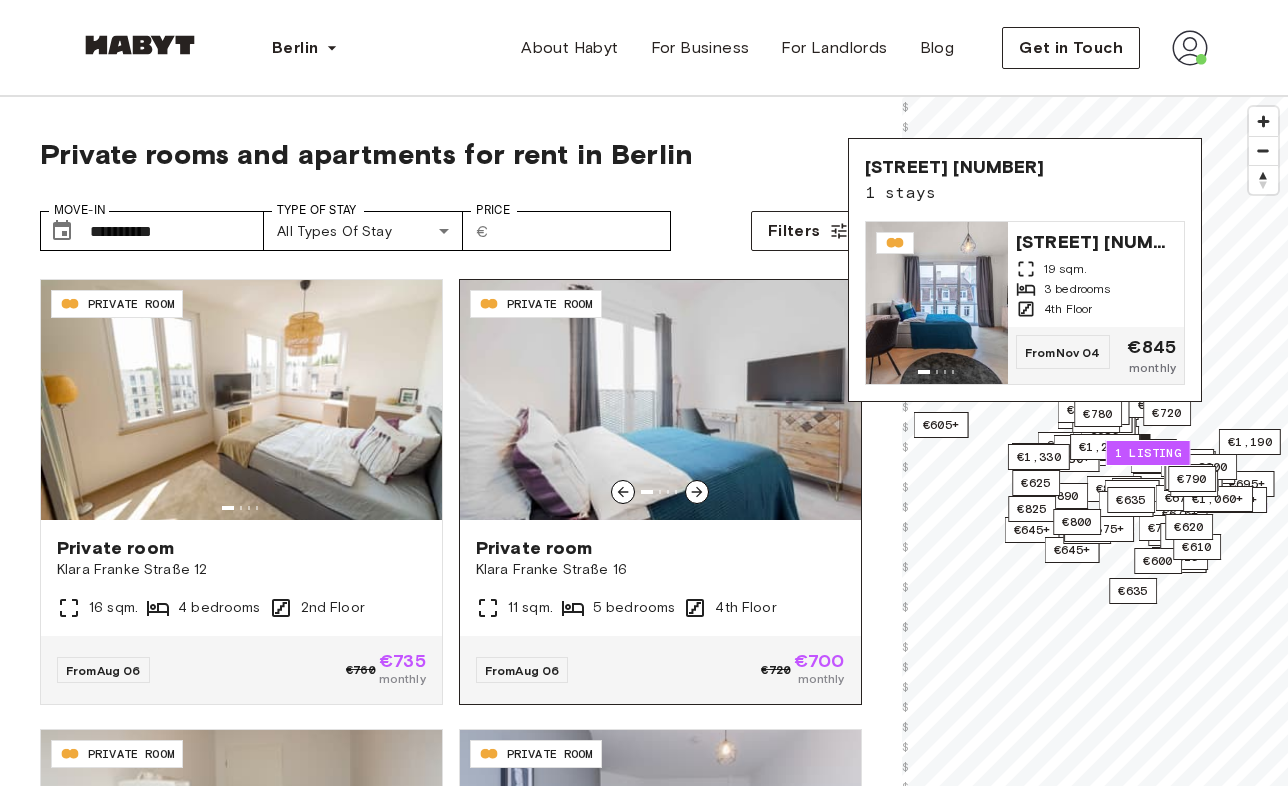 scroll, scrollTop: 3804, scrollLeft: 0, axis: vertical 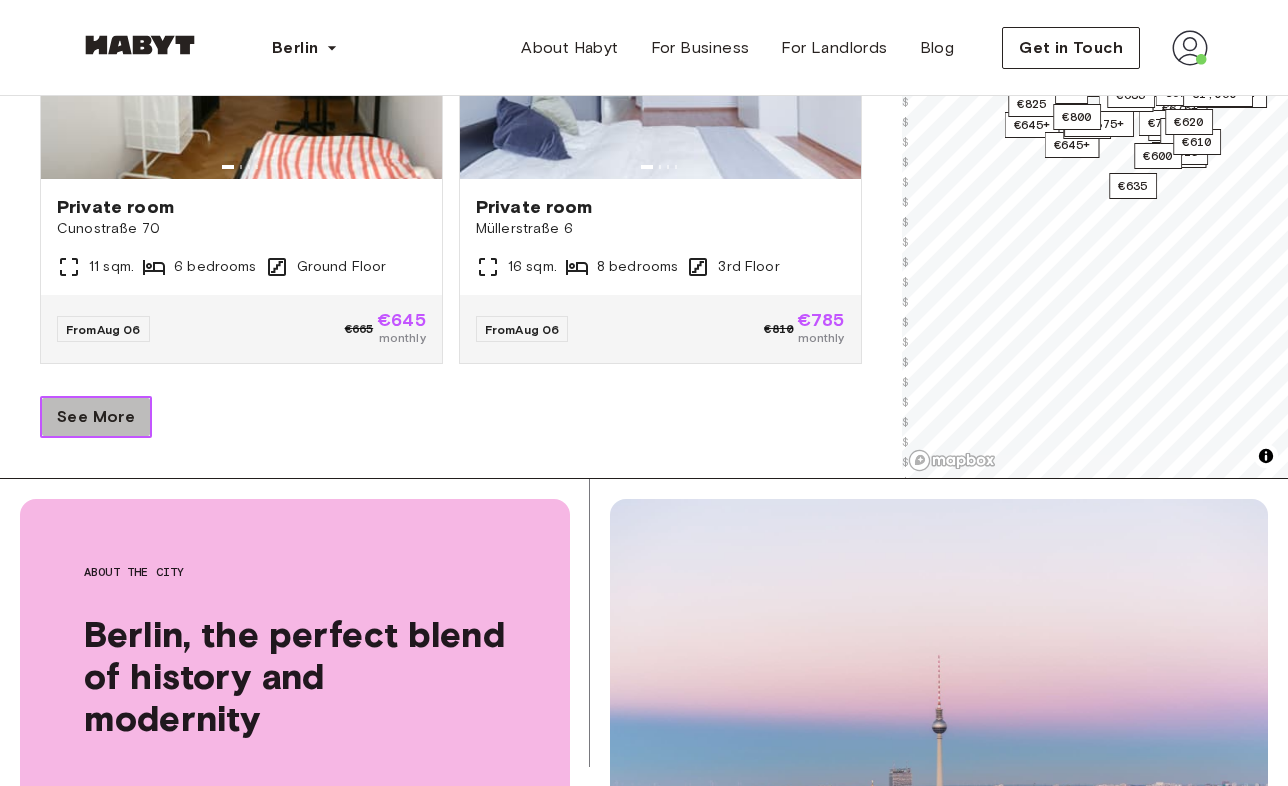 click on "See More" at bounding box center (96, 417) 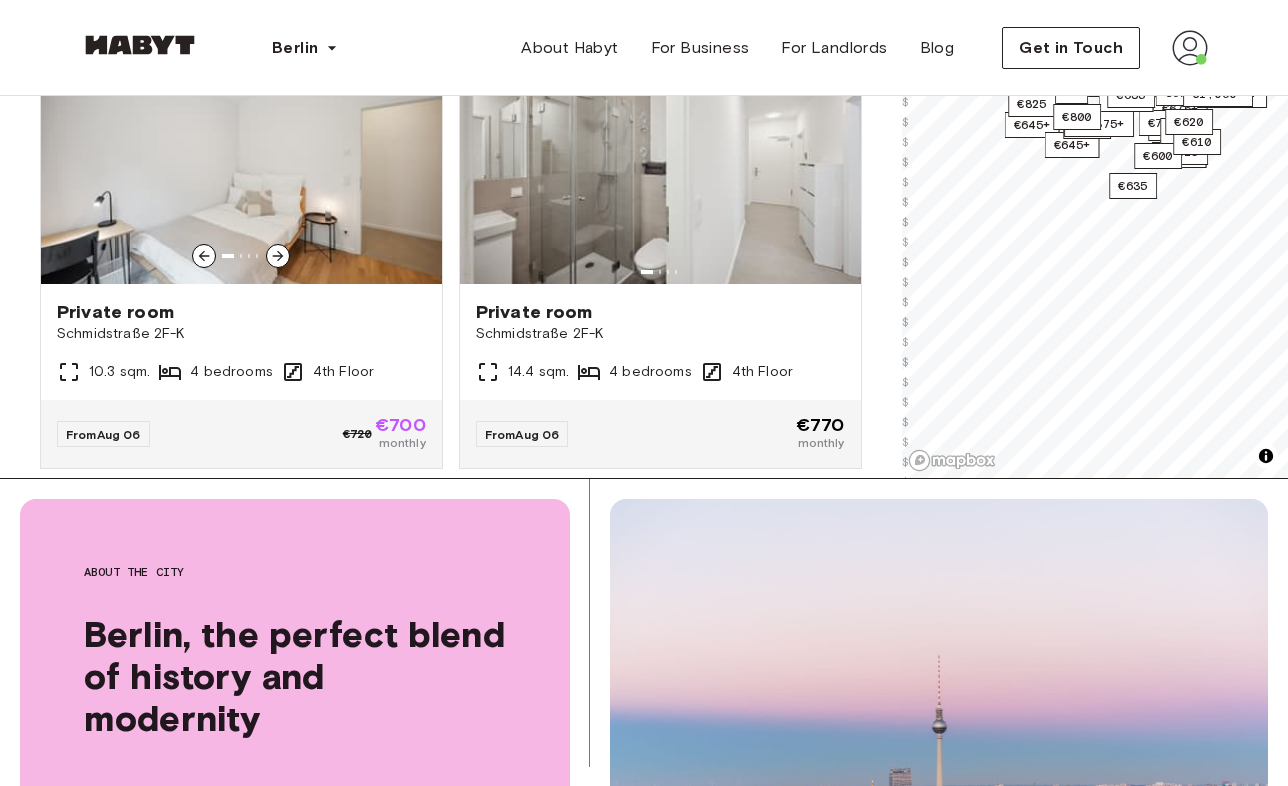 scroll, scrollTop: 5050, scrollLeft: 0, axis: vertical 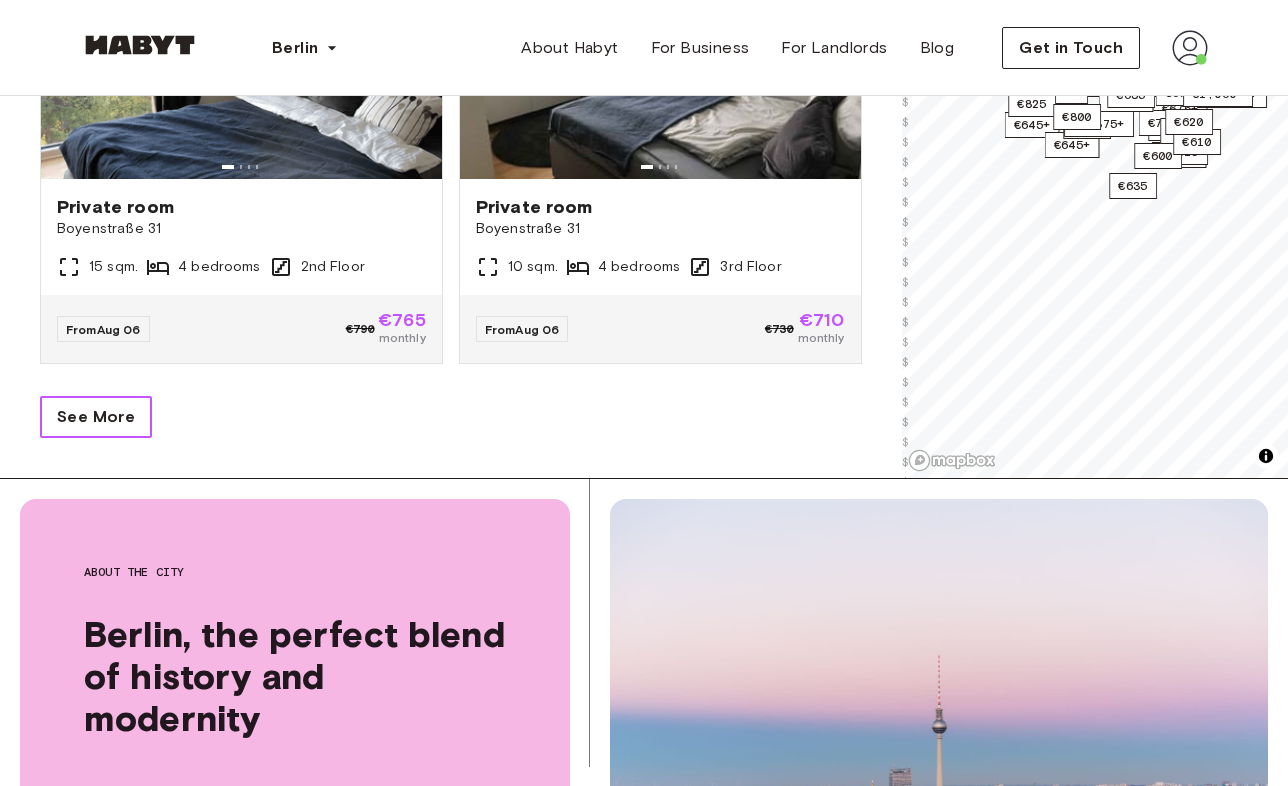click on "See More" at bounding box center (96, 417) 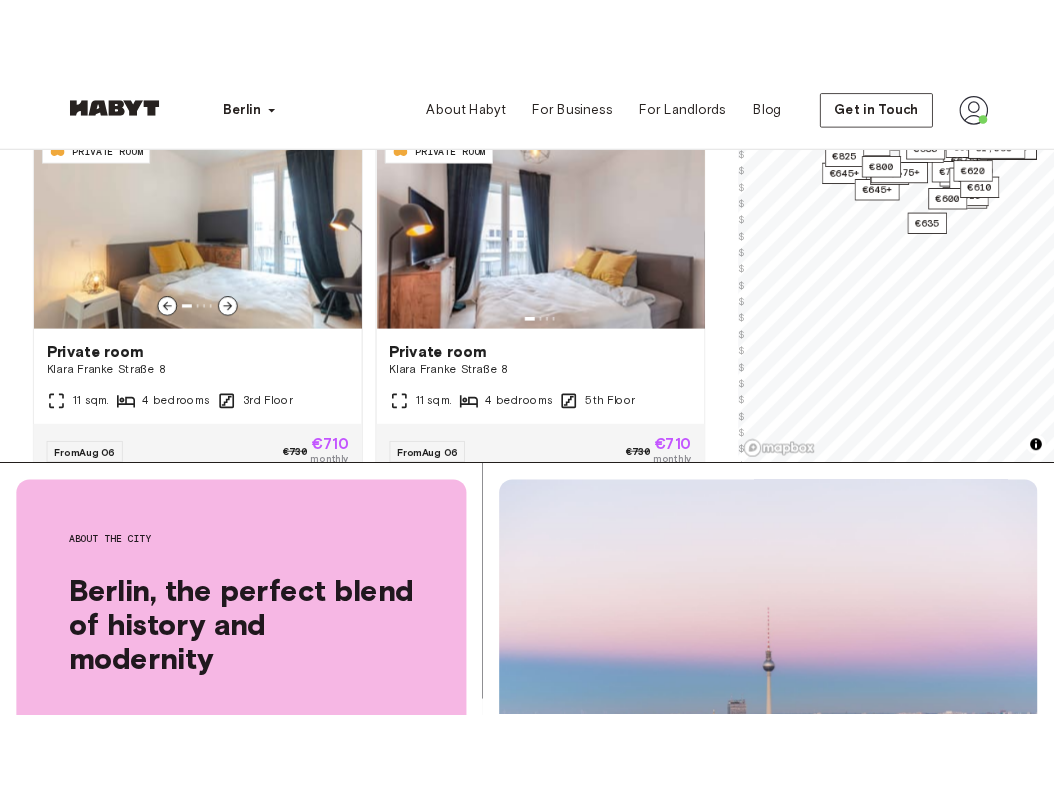 scroll, scrollTop: 9951, scrollLeft: 0, axis: vertical 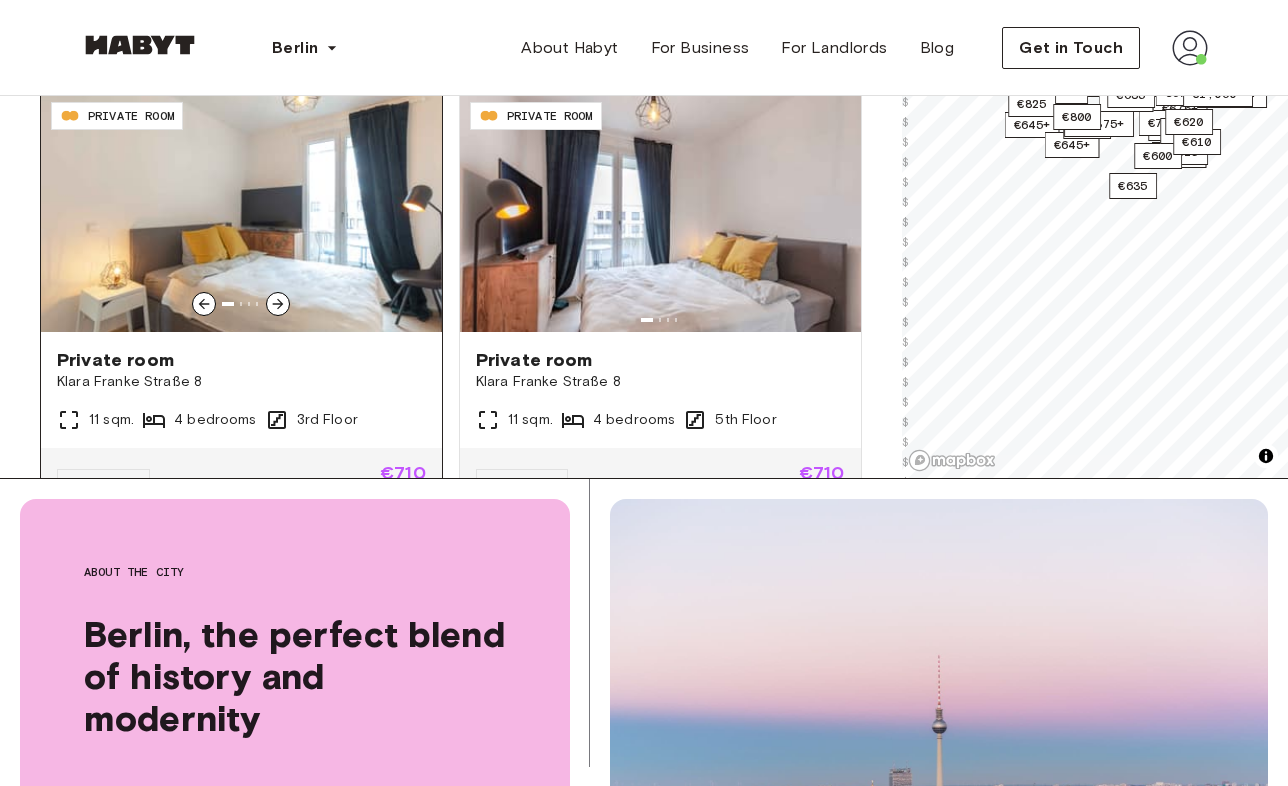 click at bounding box center [241, 212] 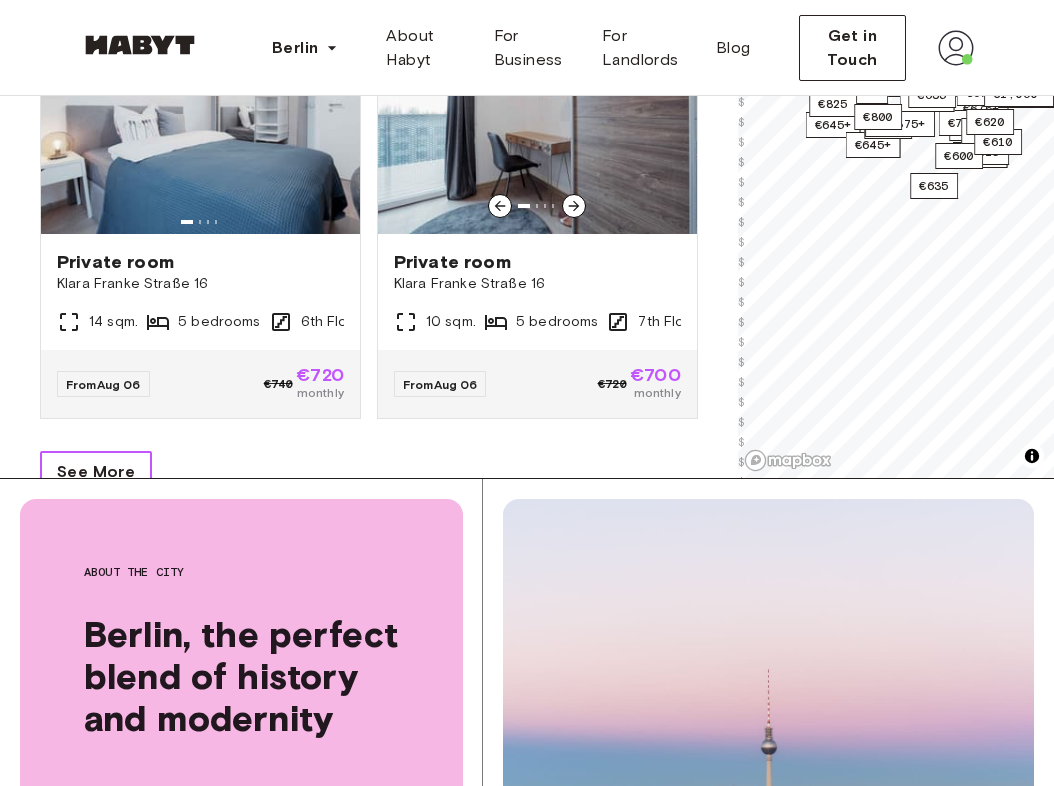 scroll, scrollTop: 12804, scrollLeft: 0, axis: vertical 